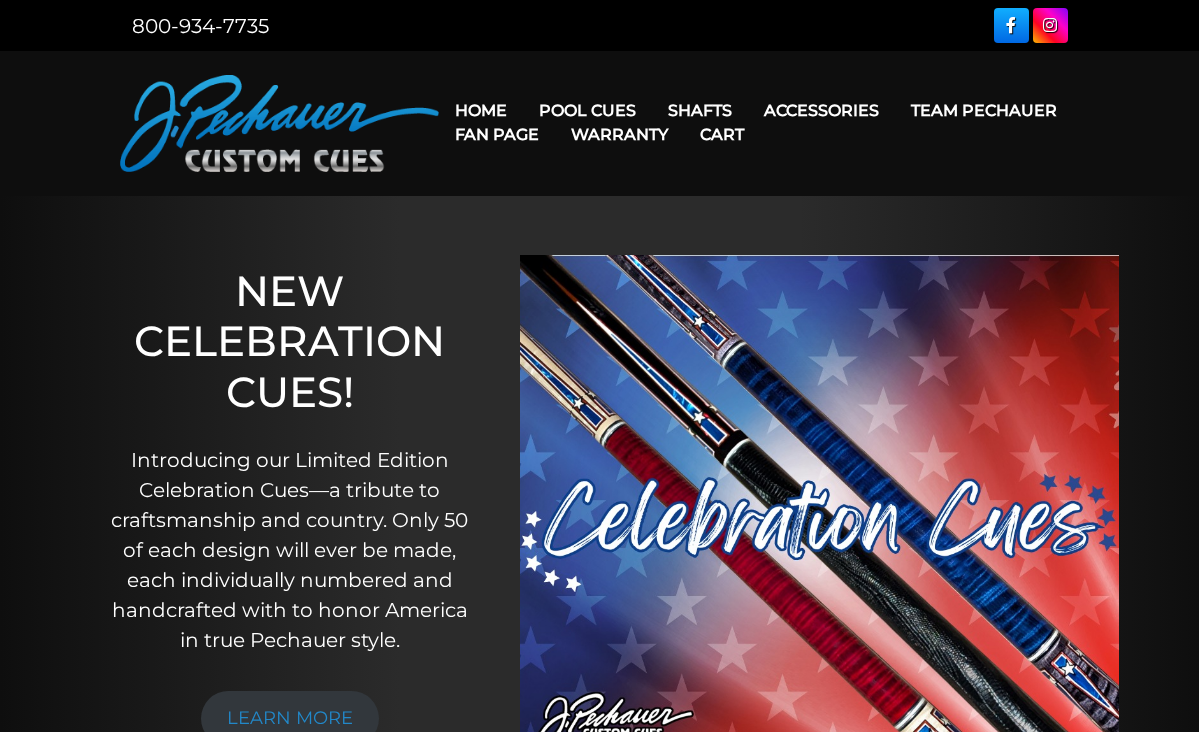 scroll, scrollTop: 0, scrollLeft: 0, axis: both 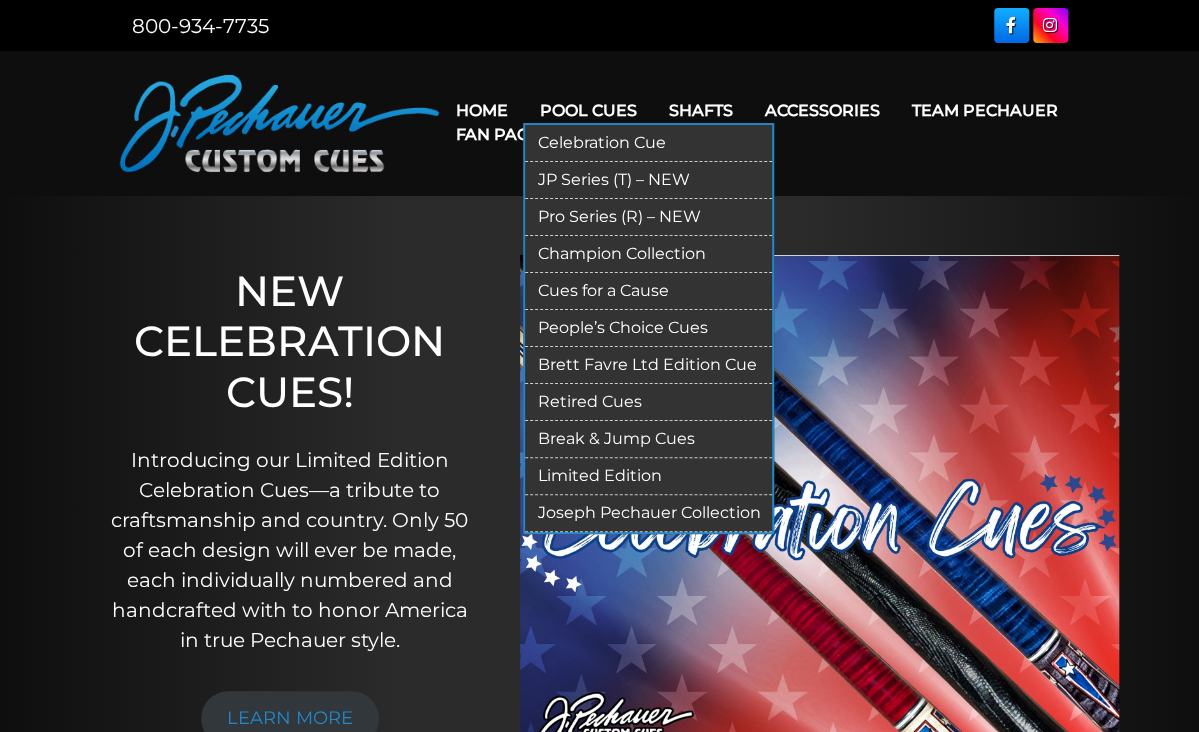 click on "Pool Cues" at bounding box center [587, 110] 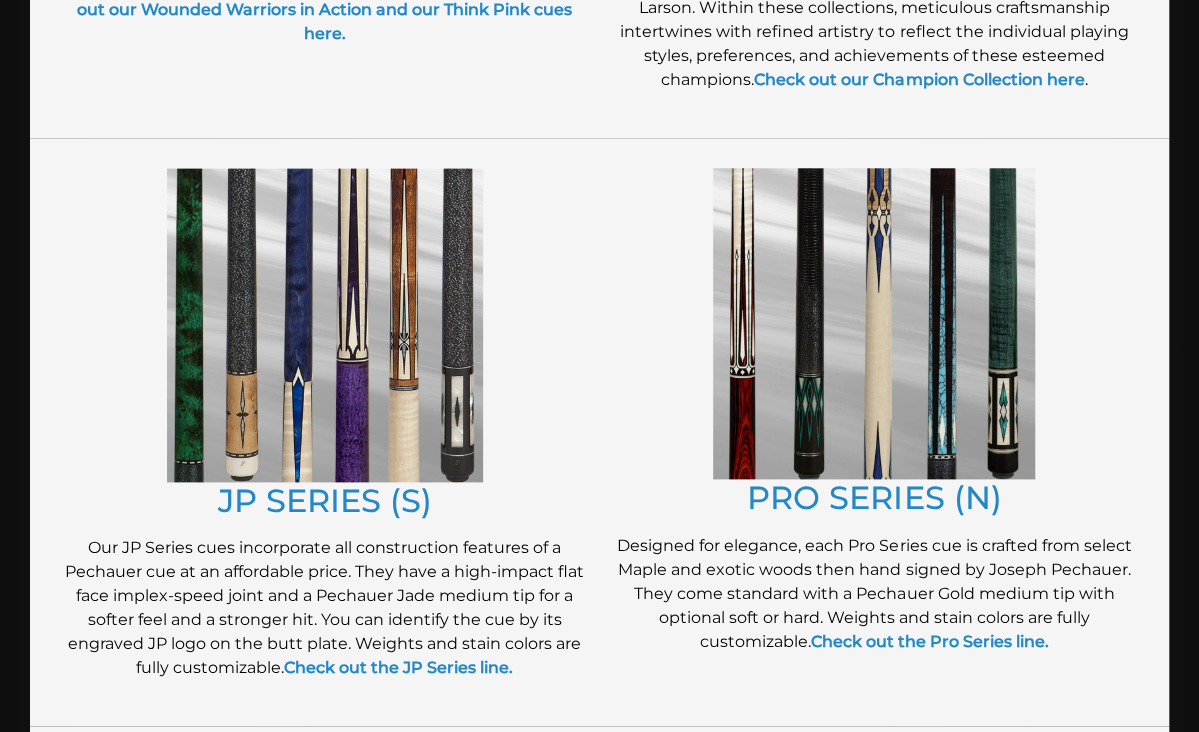 scroll, scrollTop: 922, scrollLeft: 0, axis: vertical 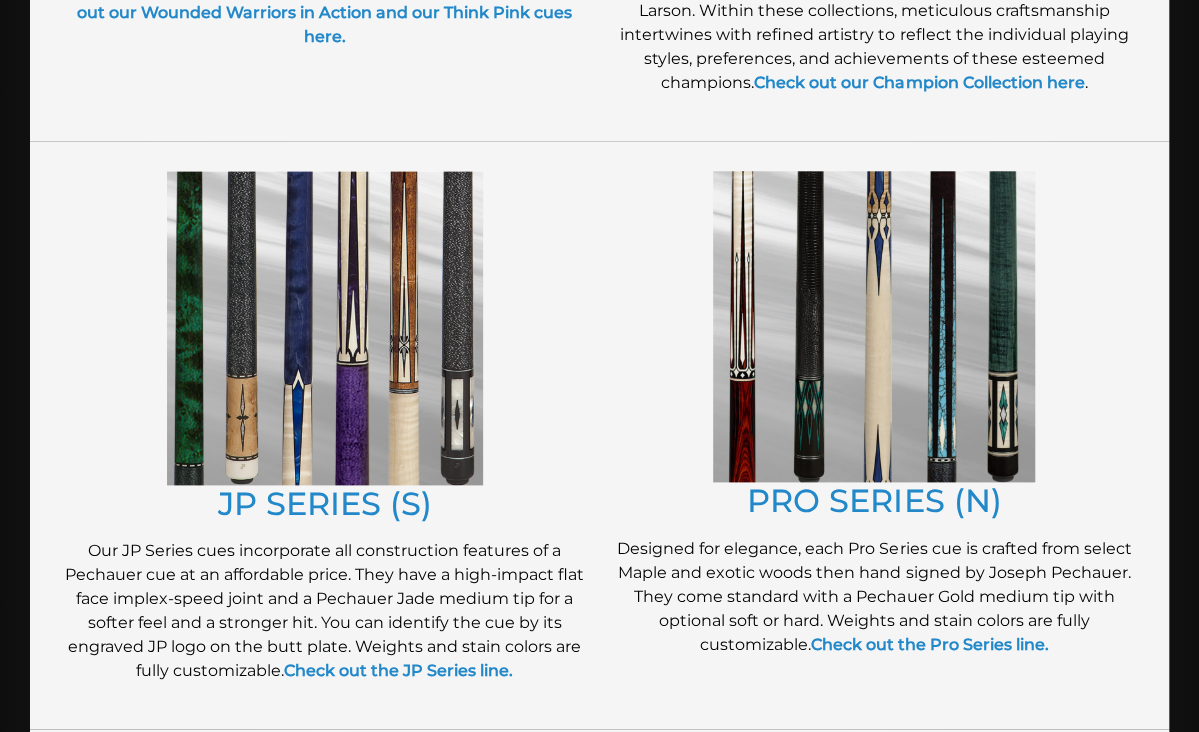 click at bounding box center (874, 327) 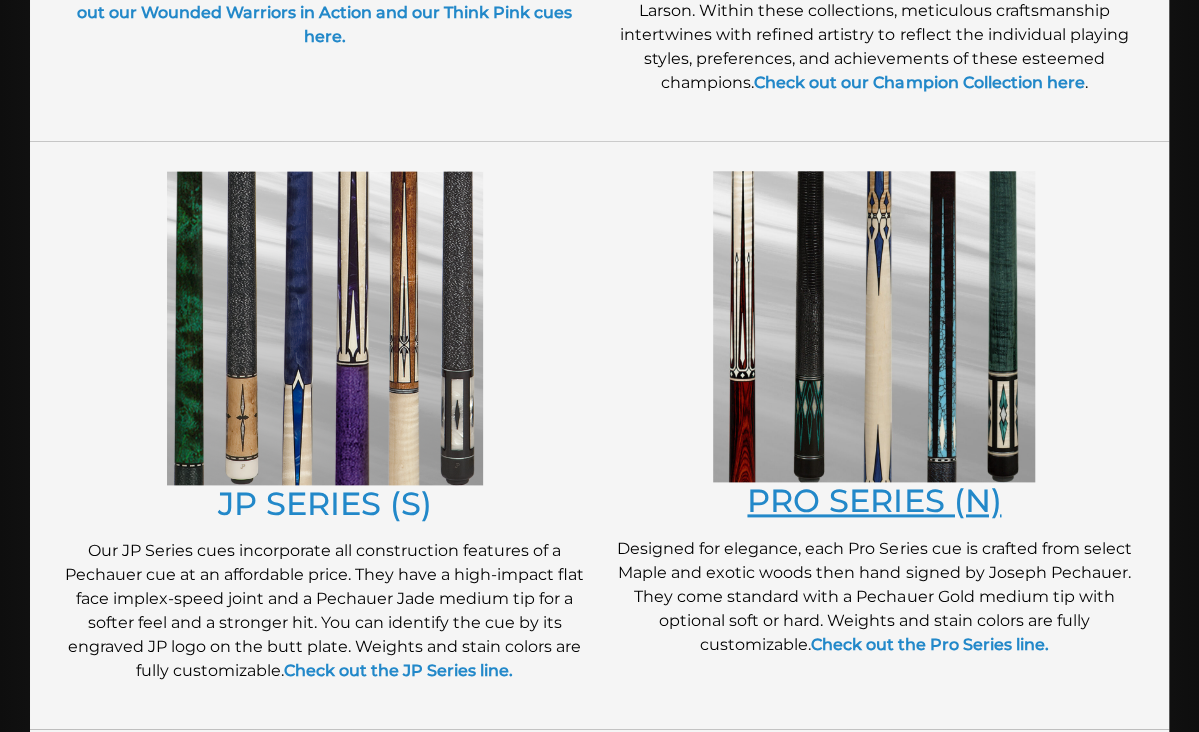 click on "PRO SERIES (N)" at bounding box center (874, 500) 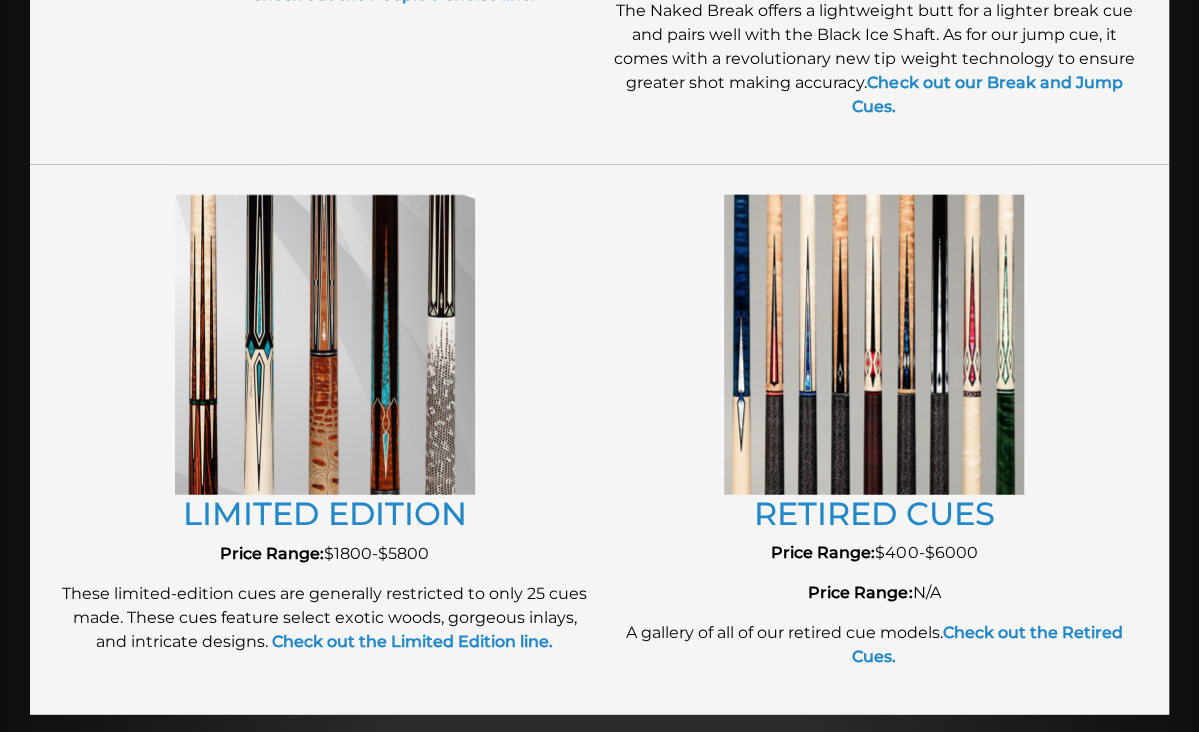 scroll, scrollTop: 2131, scrollLeft: 0, axis: vertical 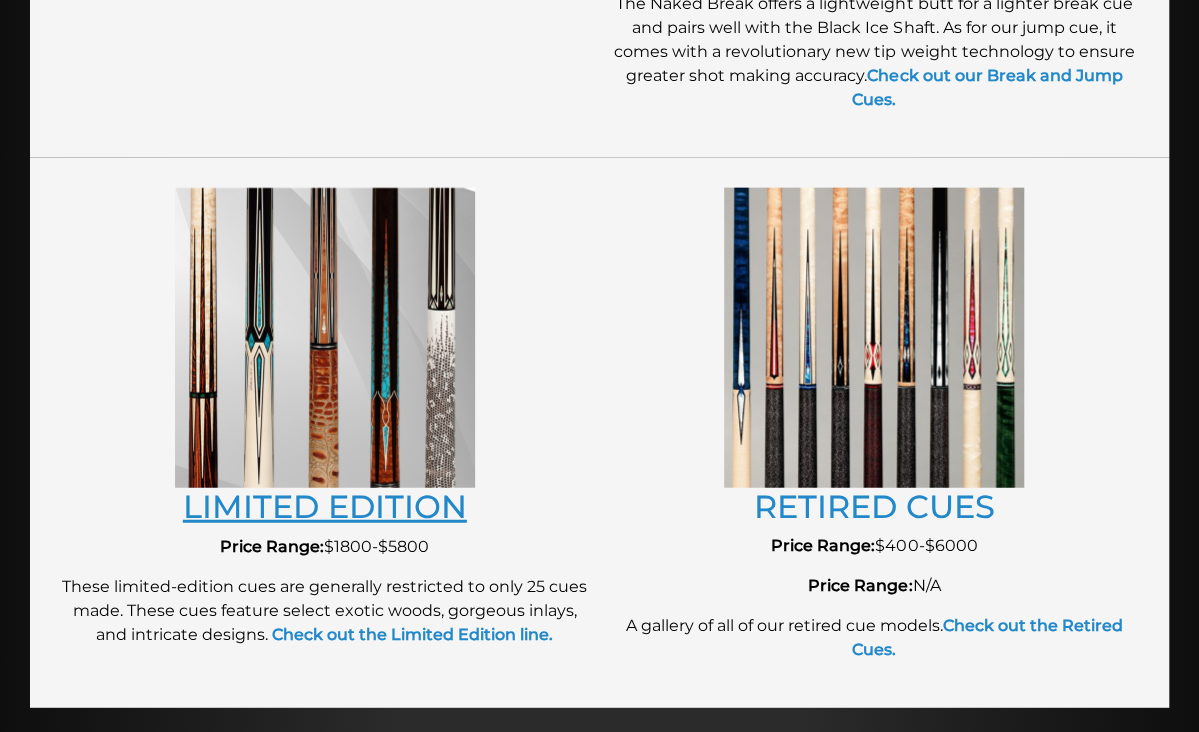 click on "LIMITED EDITION" at bounding box center [325, 506] 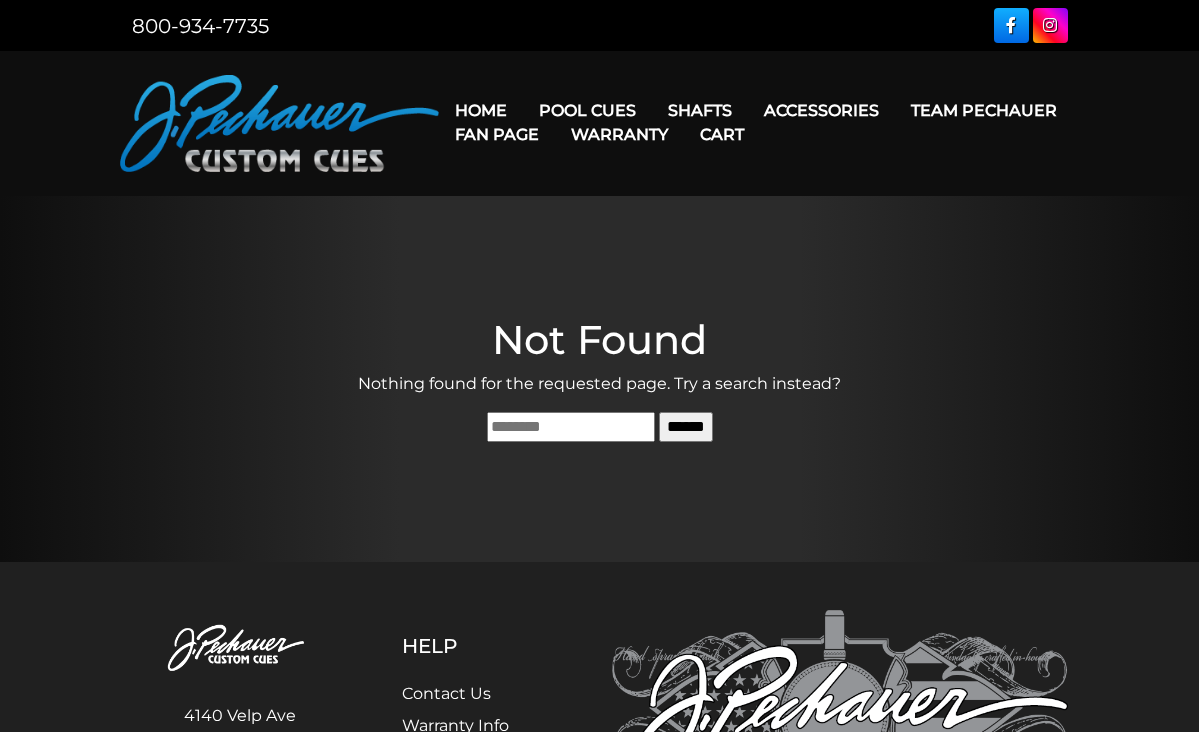 scroll, scrollTop: 0, scrollLeft: 0, axis: both 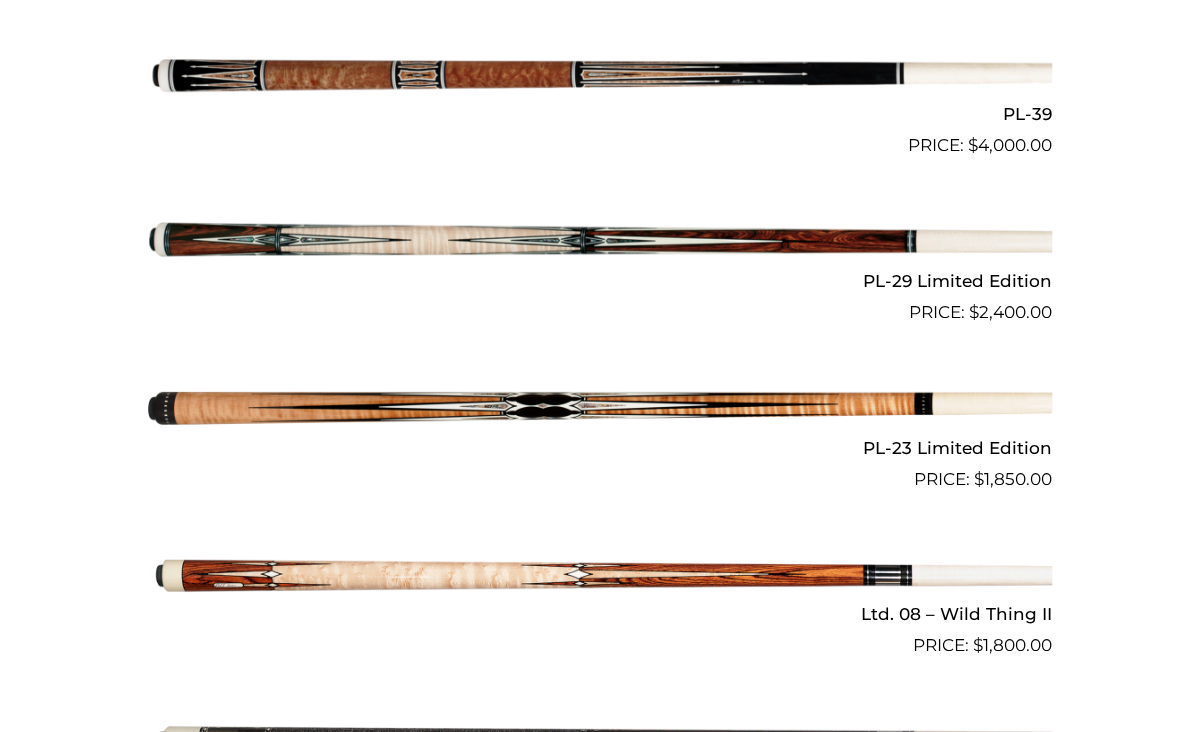 click at bounding box center (600, 242) 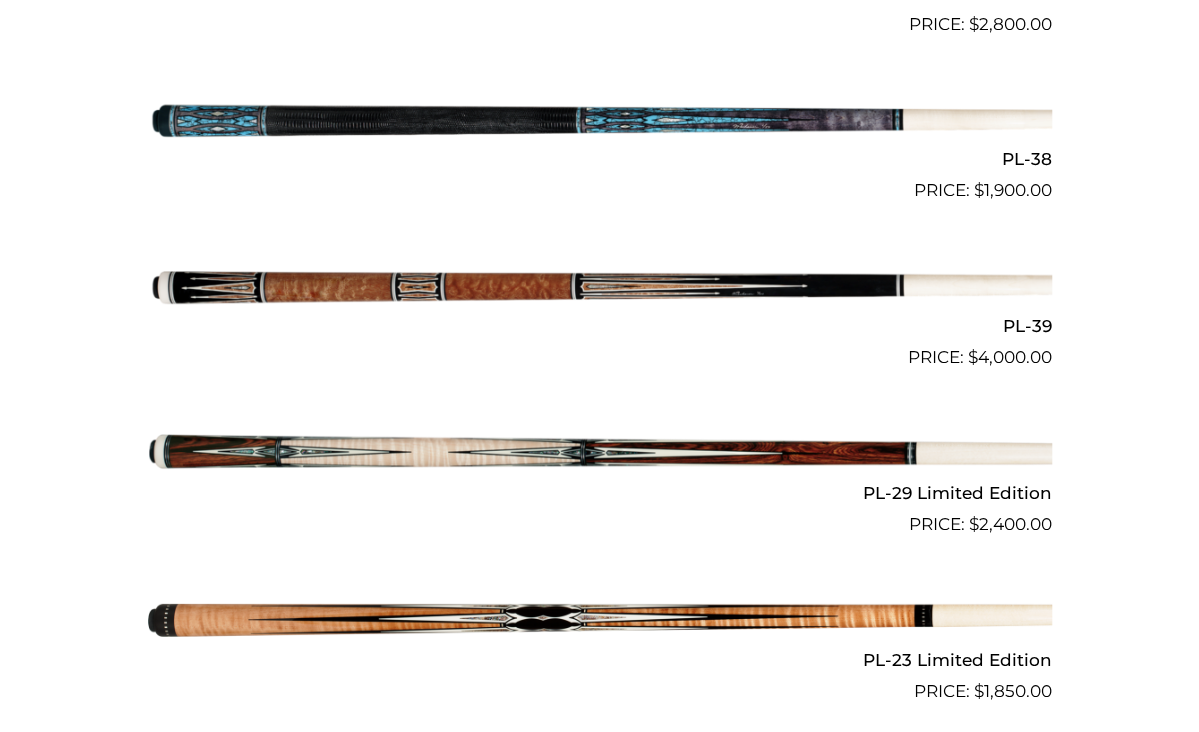 scroll, scrollTop: 2130, scrollLeft: 0, axis: vertical 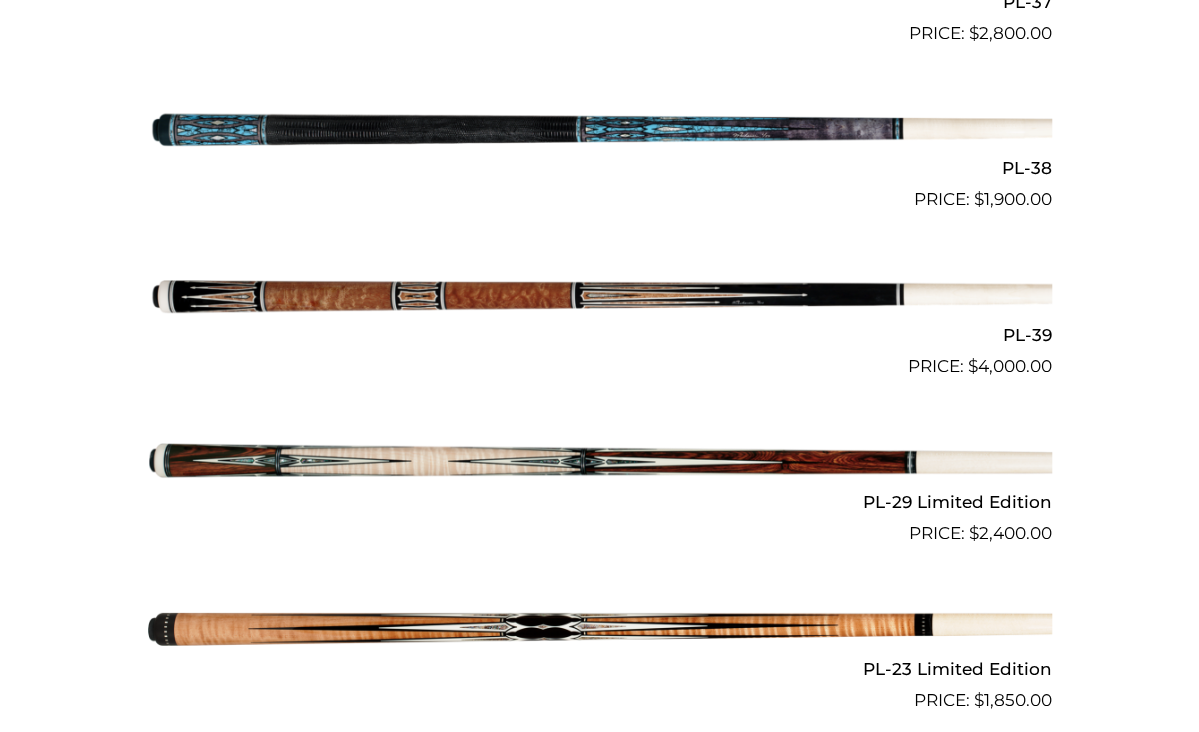 drag, startPoint x: 728, startPoint y: 291, endPoint x: 576, endPoint y: 305, distance: 152.64337 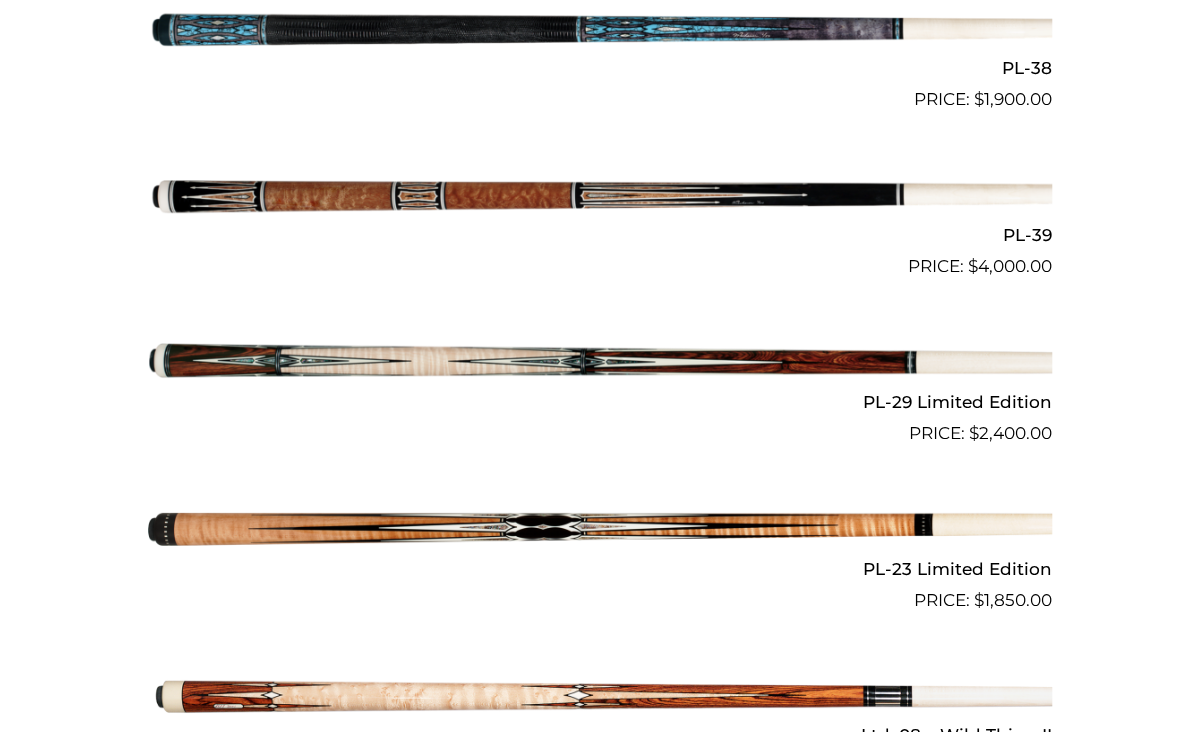 scroll, scrollTop: 2232, scrollLeft: 0, axis: vertical 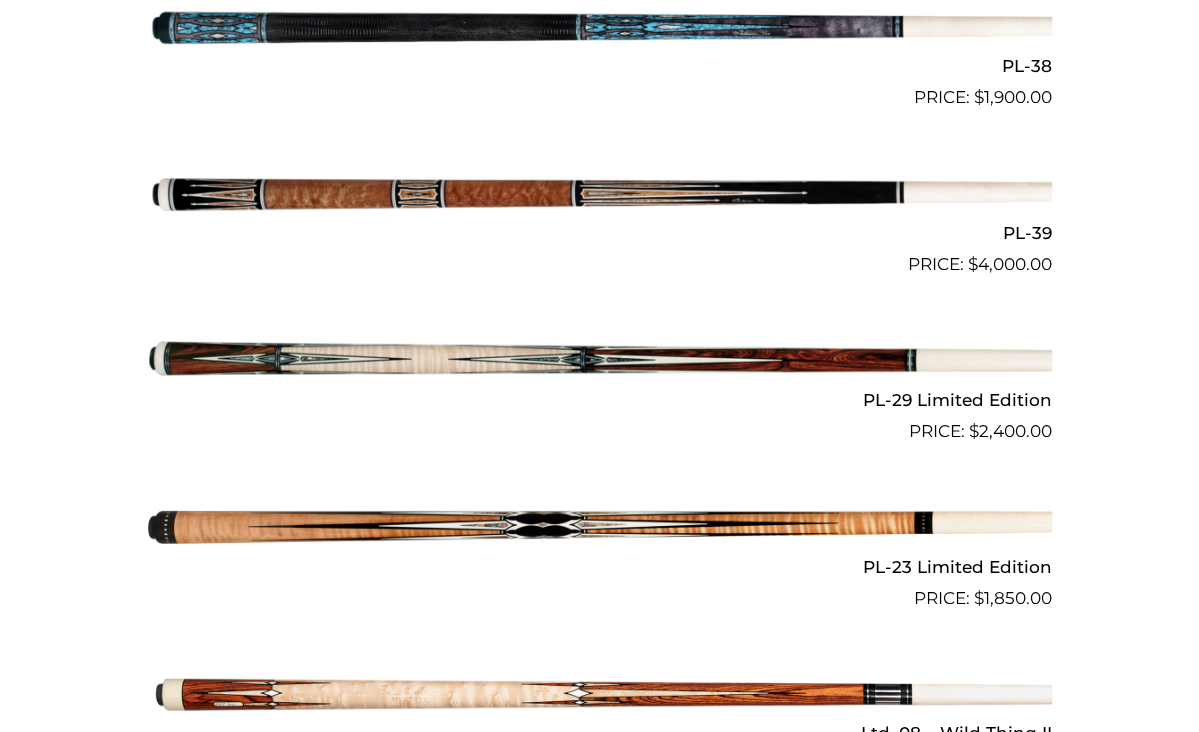 click at bounding box center (600, 361) 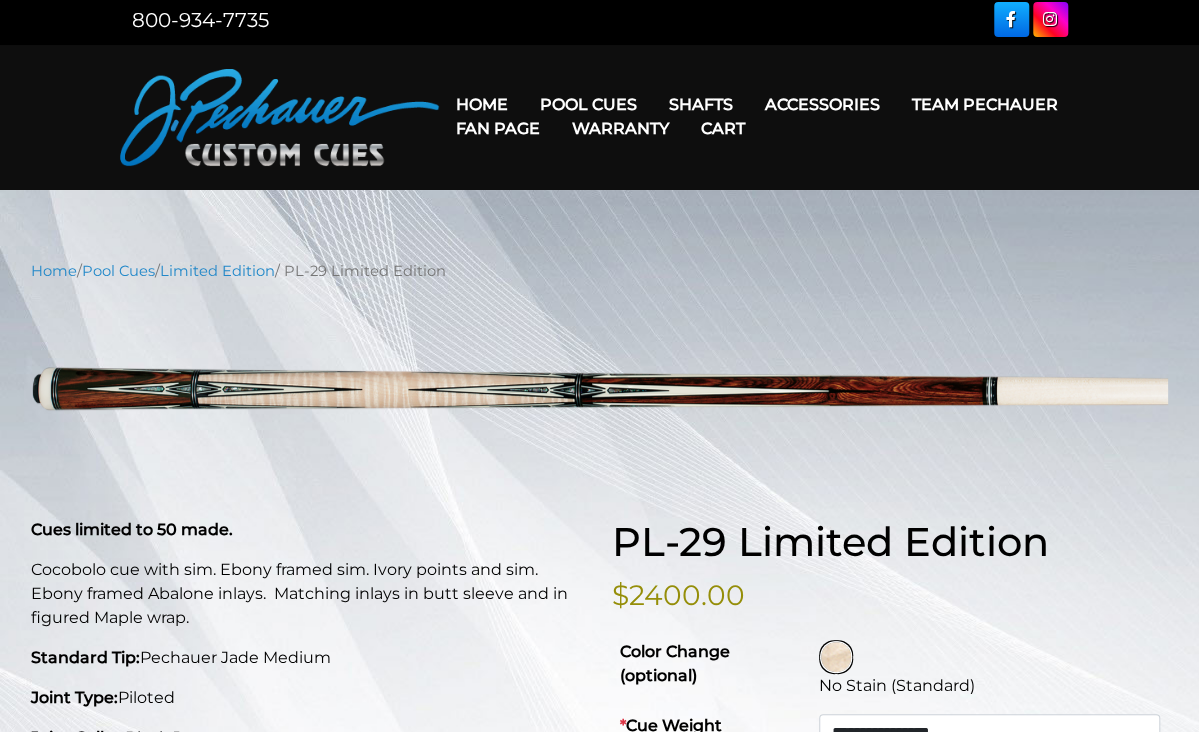 scroll, scrollTop: 5, scrollLeft: 0, axis: vertical 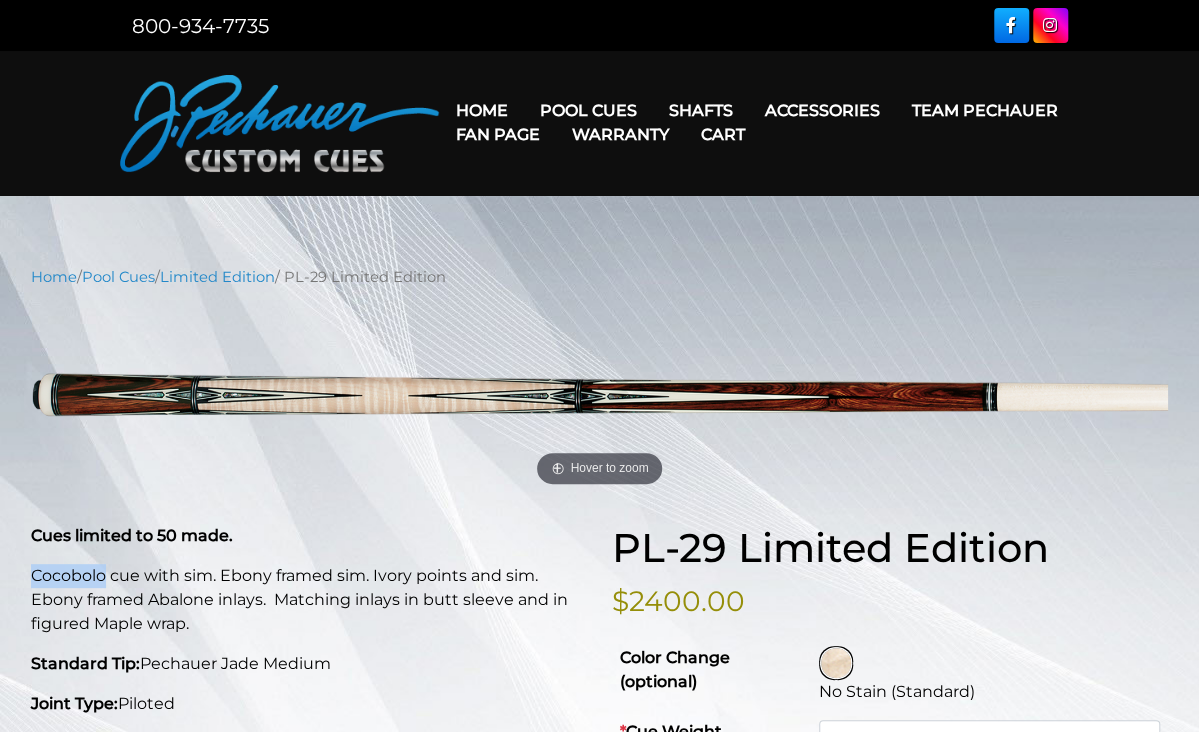 drag, startPoint x: 34, startPoint y: 565, endPoint x: 104, endPoint y: 569, distance: 70.11419 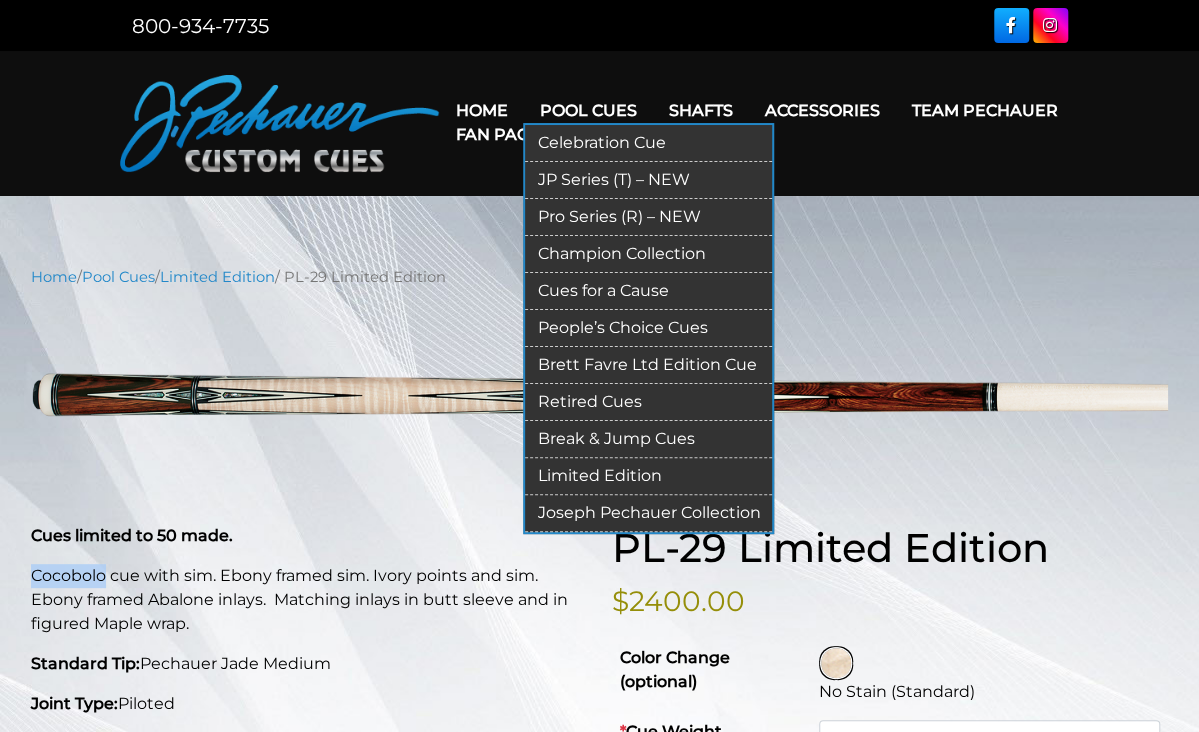 click on "Pool Cues" at bounding box center [587, 110] 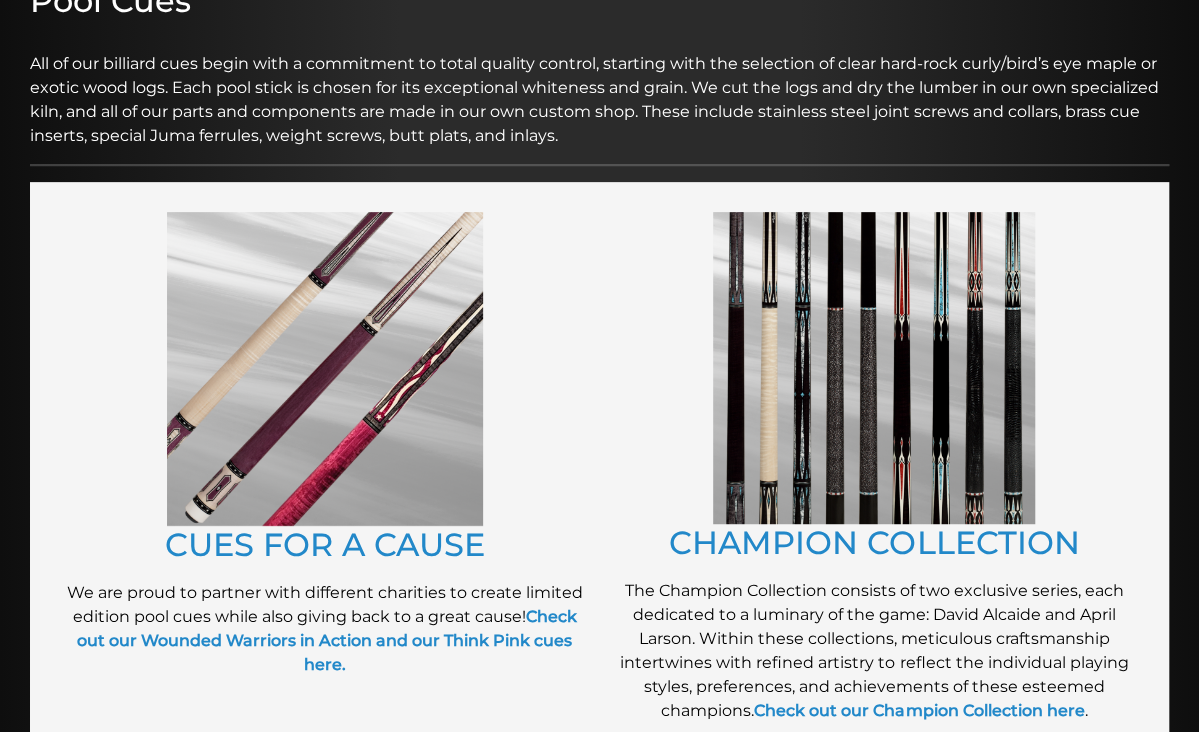 scroll, scrollTop: 304, scrollLeft: 0, axis: vertical 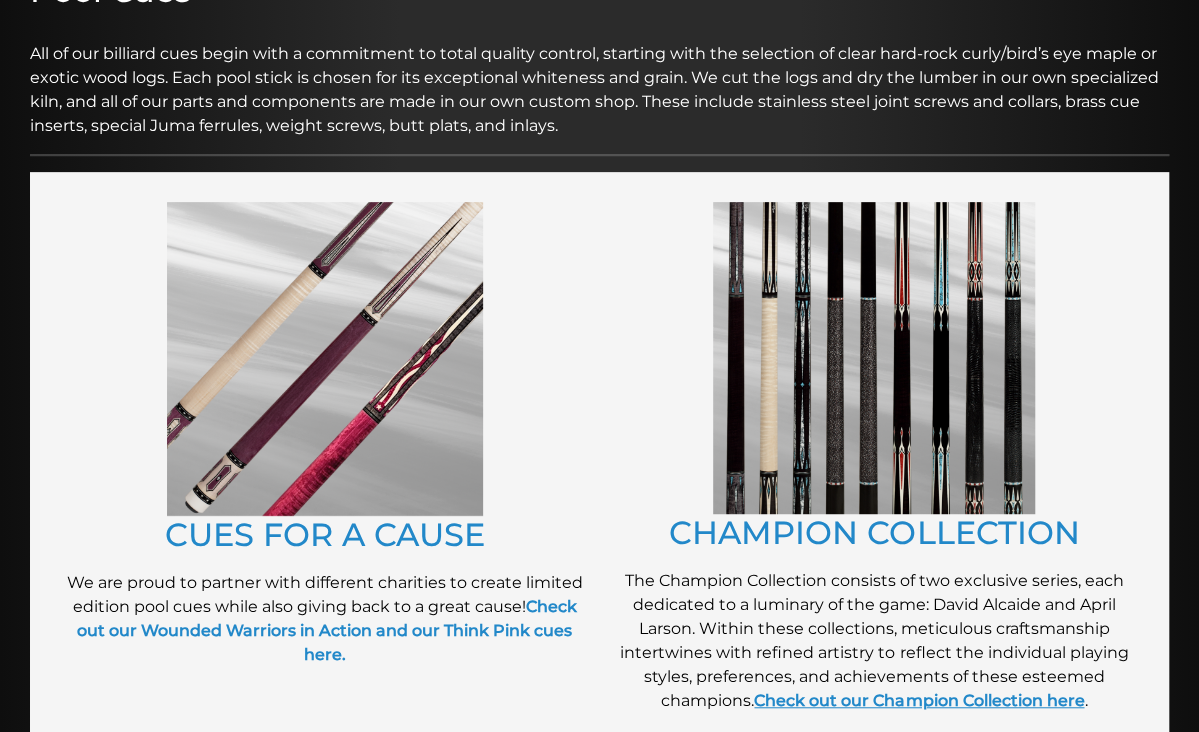 click on "Check out our Champion Collection here" at bounding box center (919, 700) 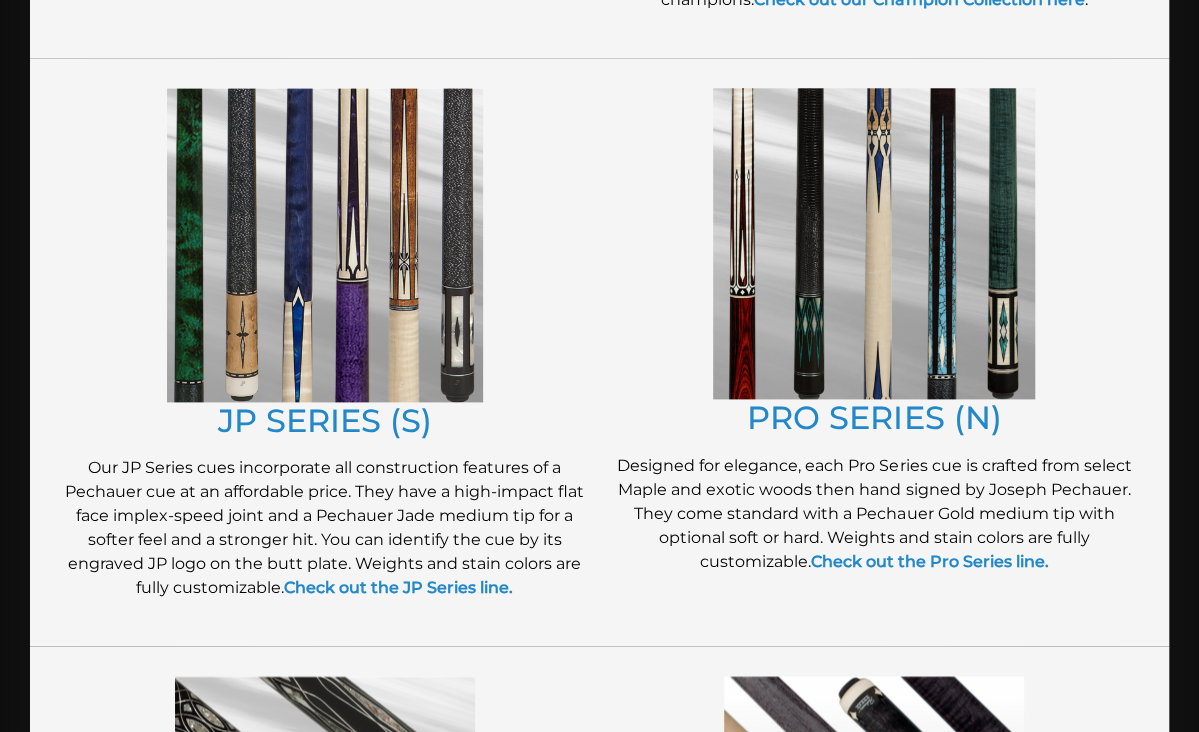 scroll, scrollTop: 1013, scrollLeft: 0, axis: vertical 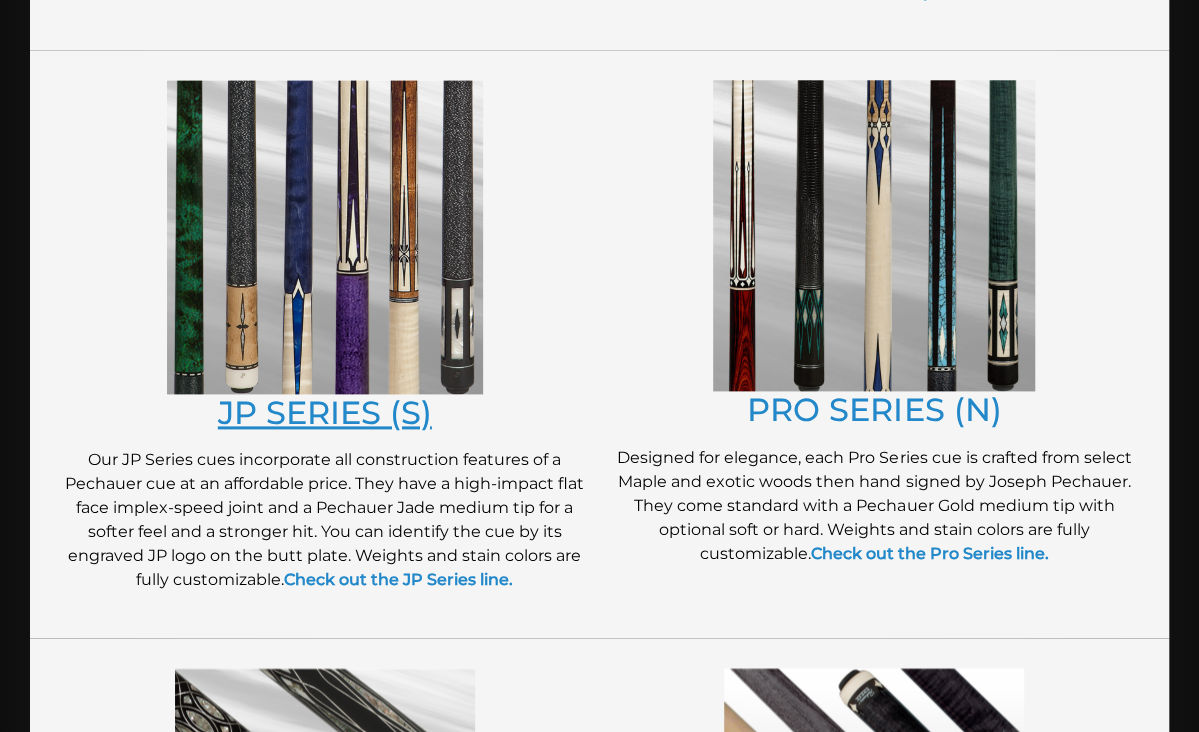 click on "JP SERIES (S)" at bounding box center [325, 412] 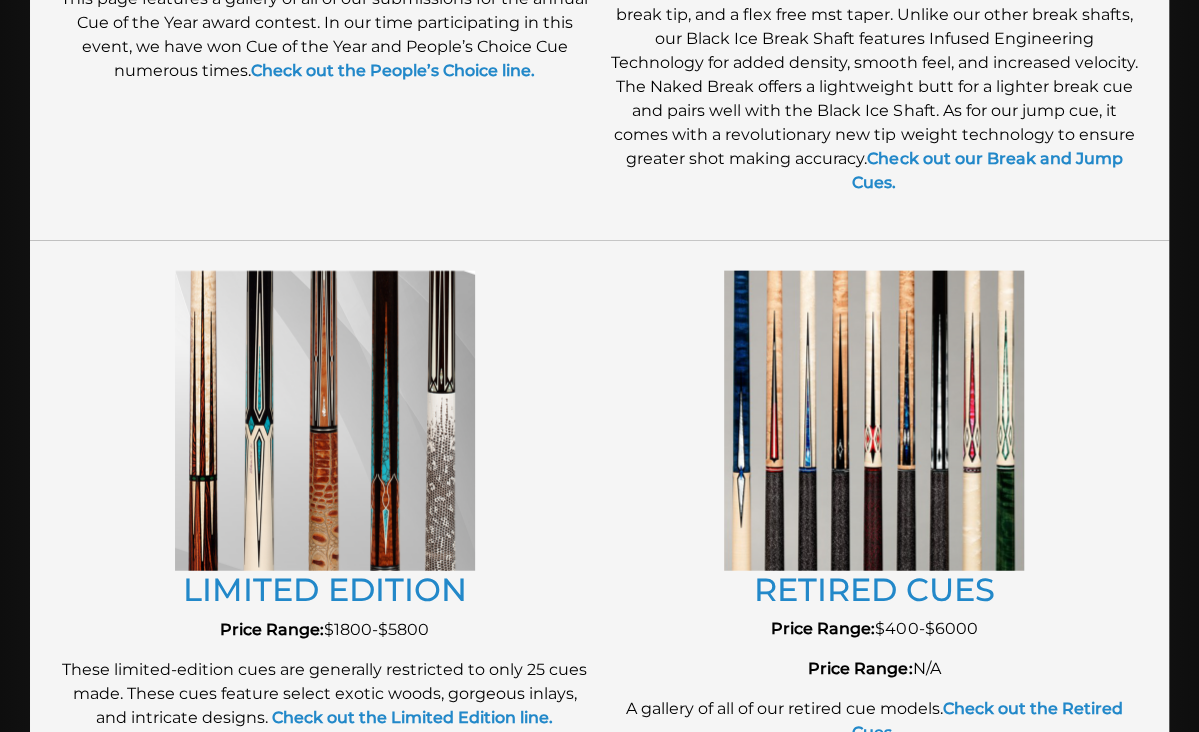 scroll, scrollTop: 2054, scrollLeft: 0, axis: vertical 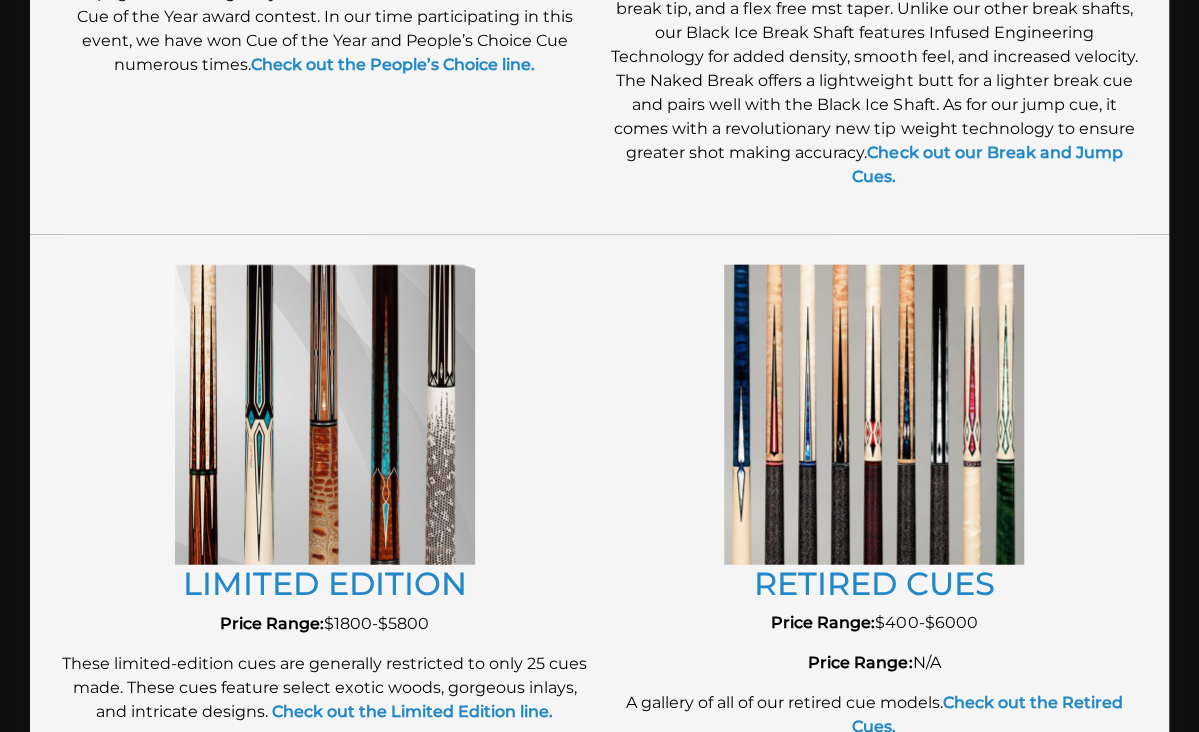click on "RETIRED CUES" at bounding box center [874, 583] 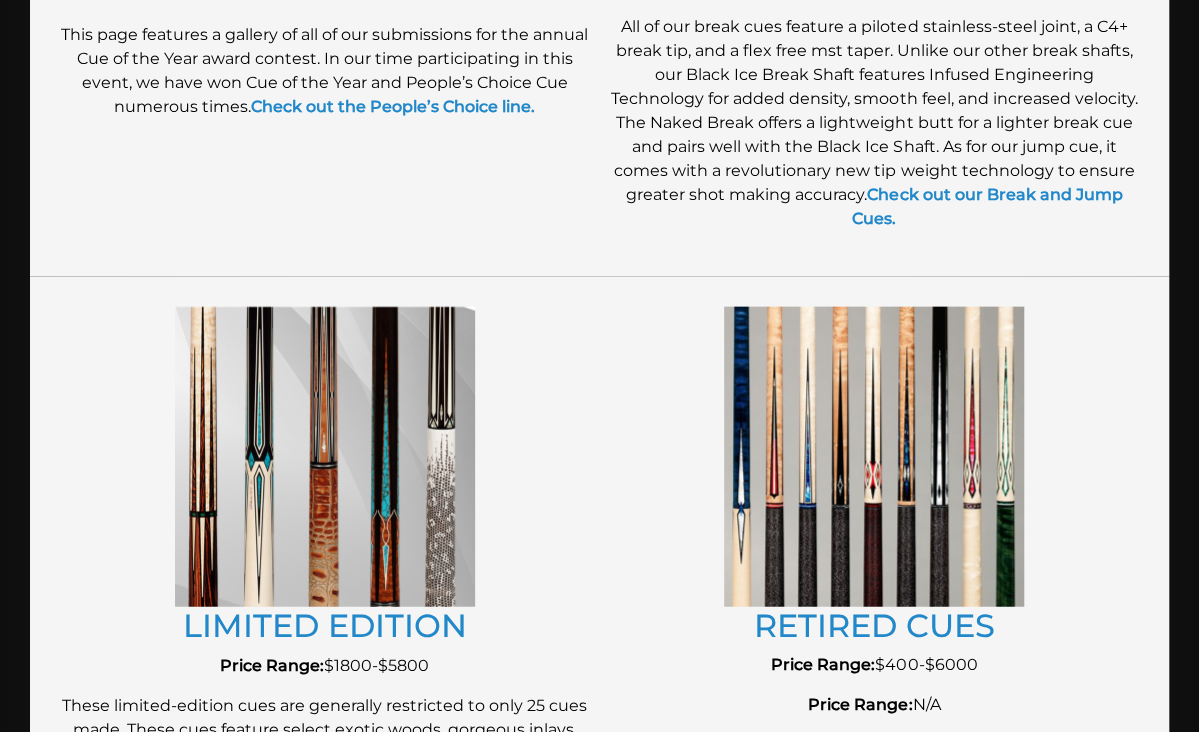 scroll, scrollTop: 2014, scrollLeft: 0, axis: vertical 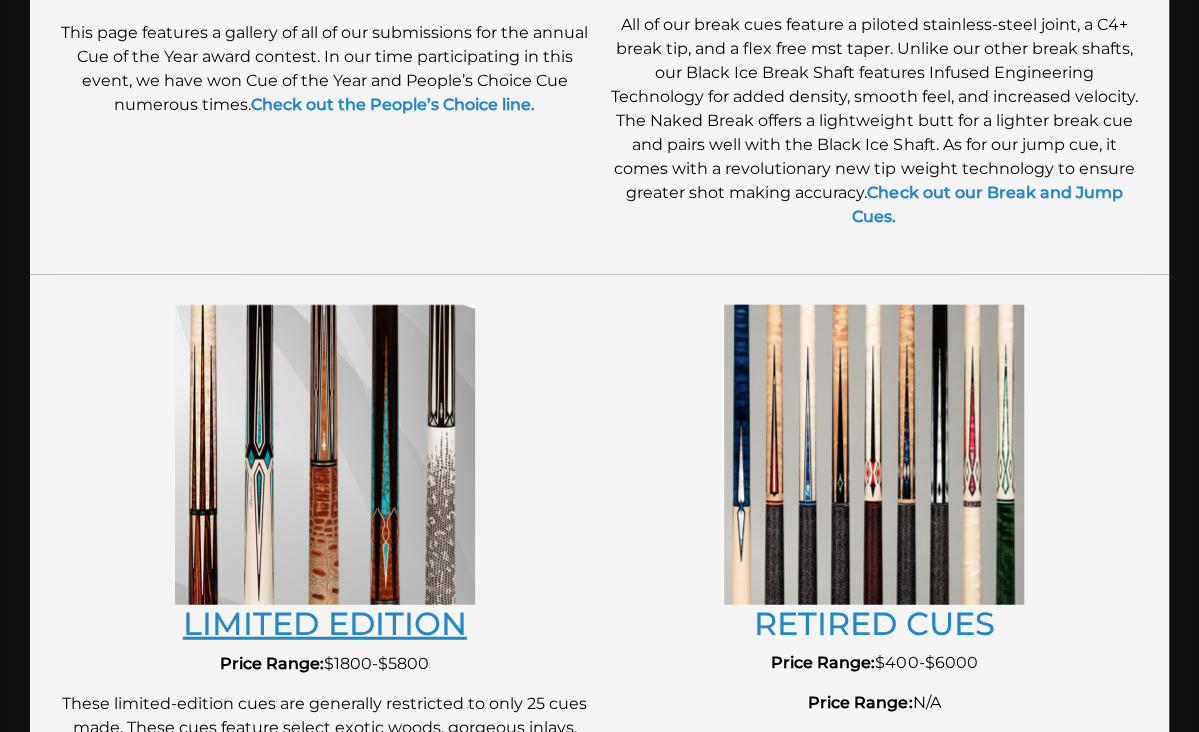 click on "LIMITED EDITION" at bounding box center [325, 623] 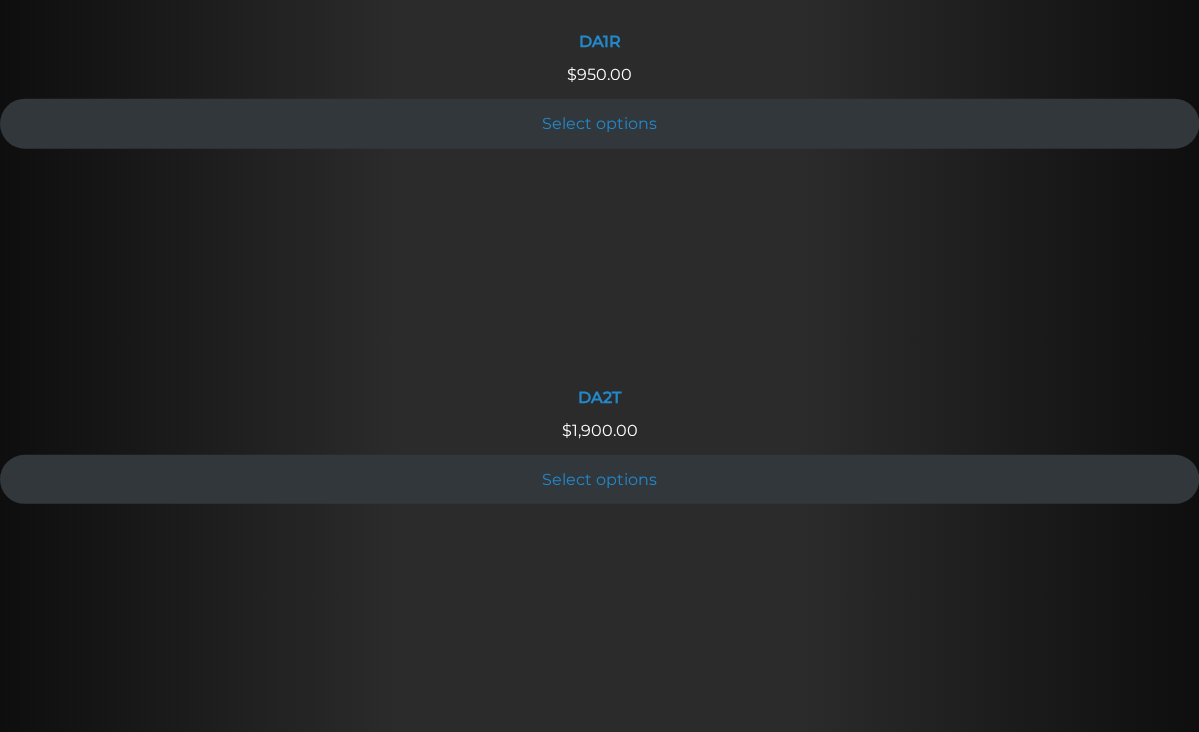scroll, scrollTop: 2448, scrollLeft: 0, axis: vertical 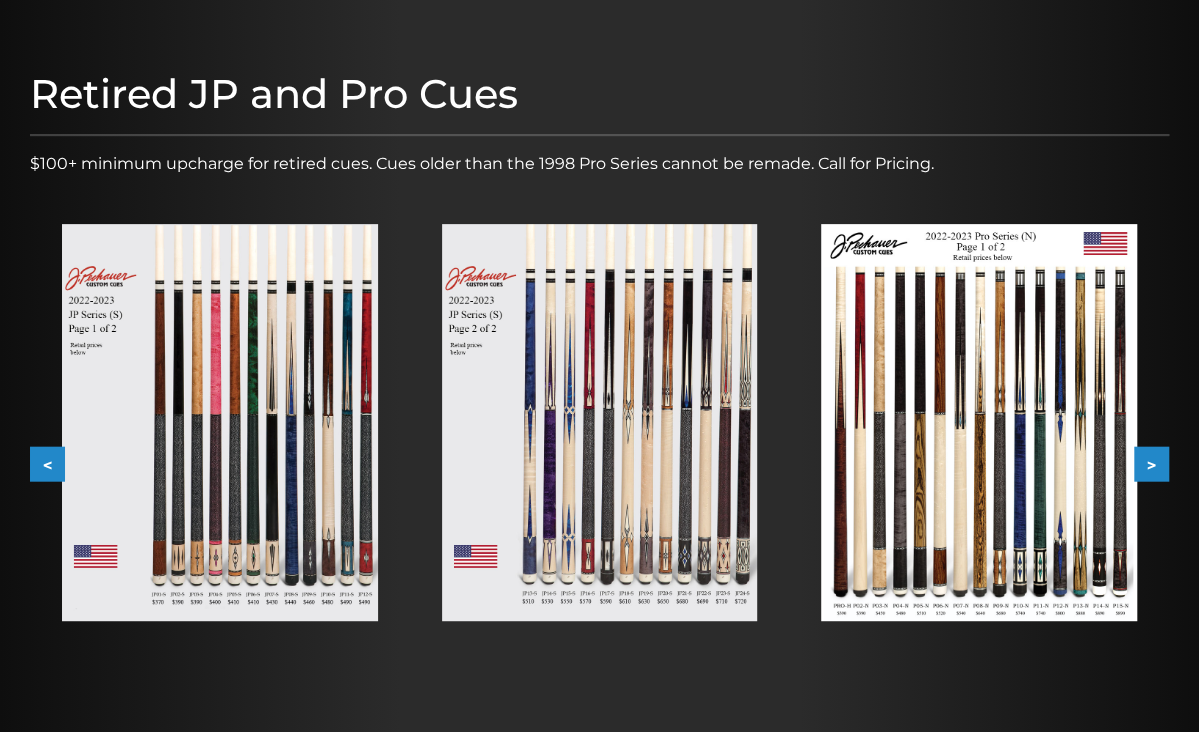click at bounding box center (600, 423) 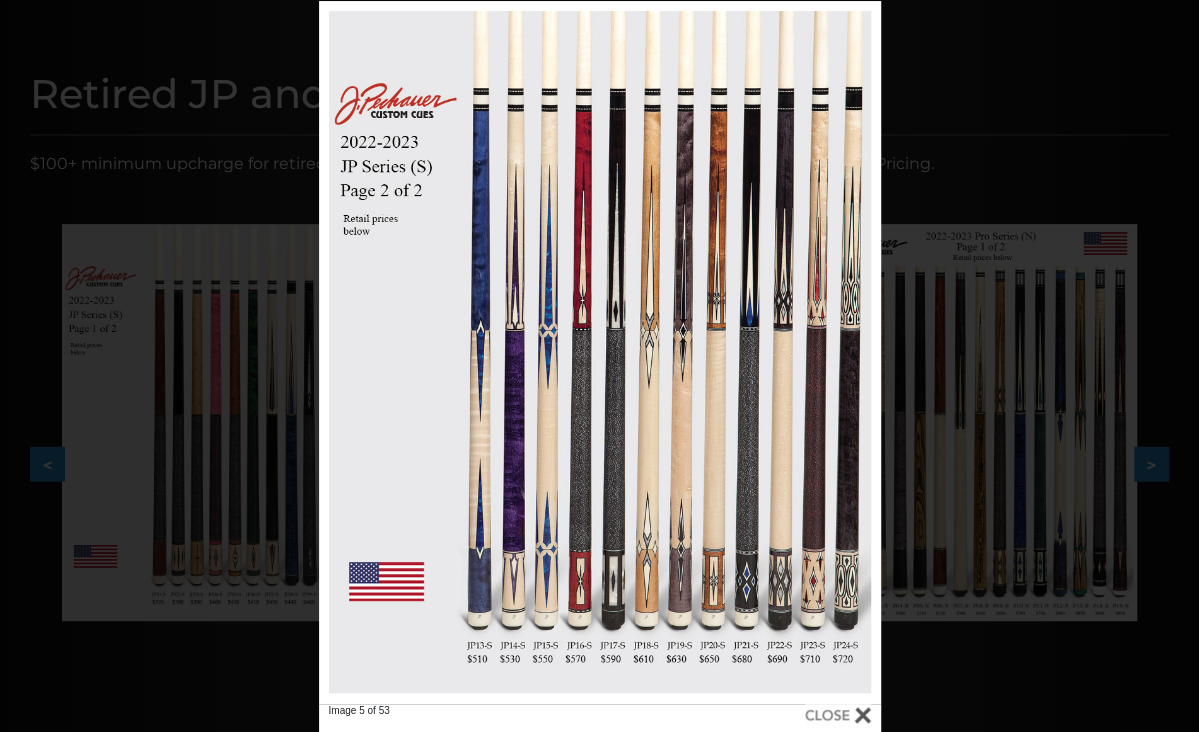 click at bounding box center (838, 715) 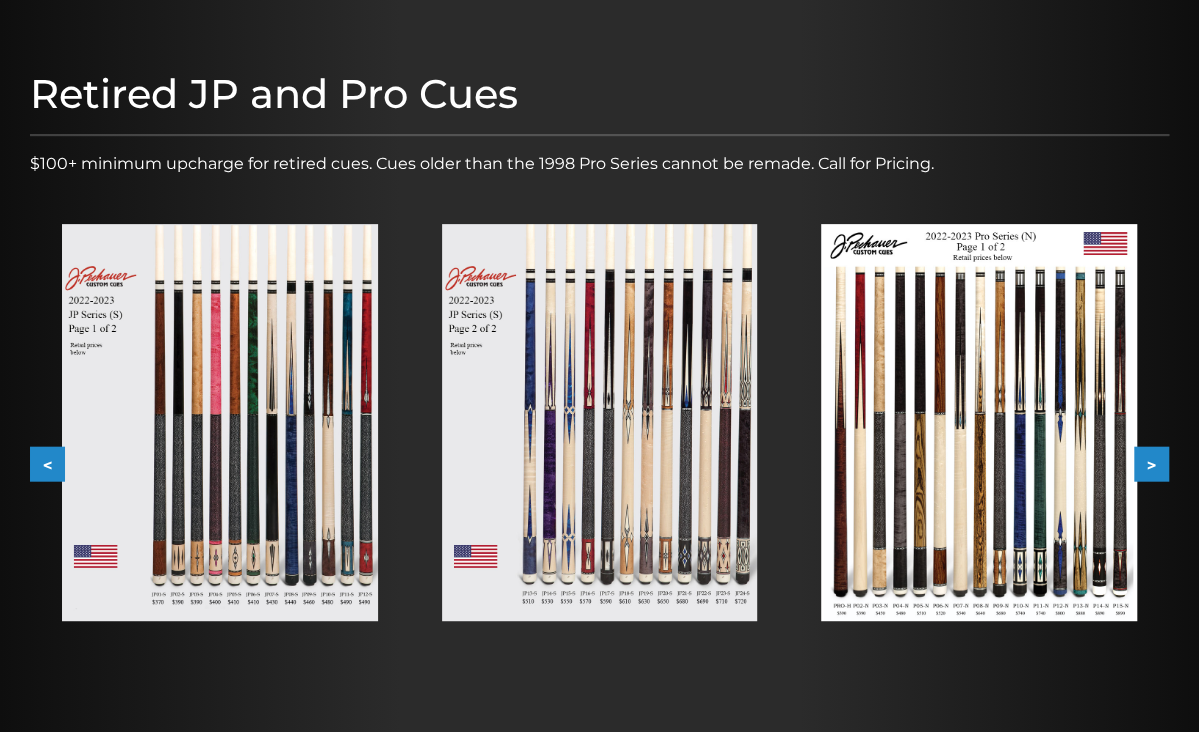 click at bounding box center [979, 423] 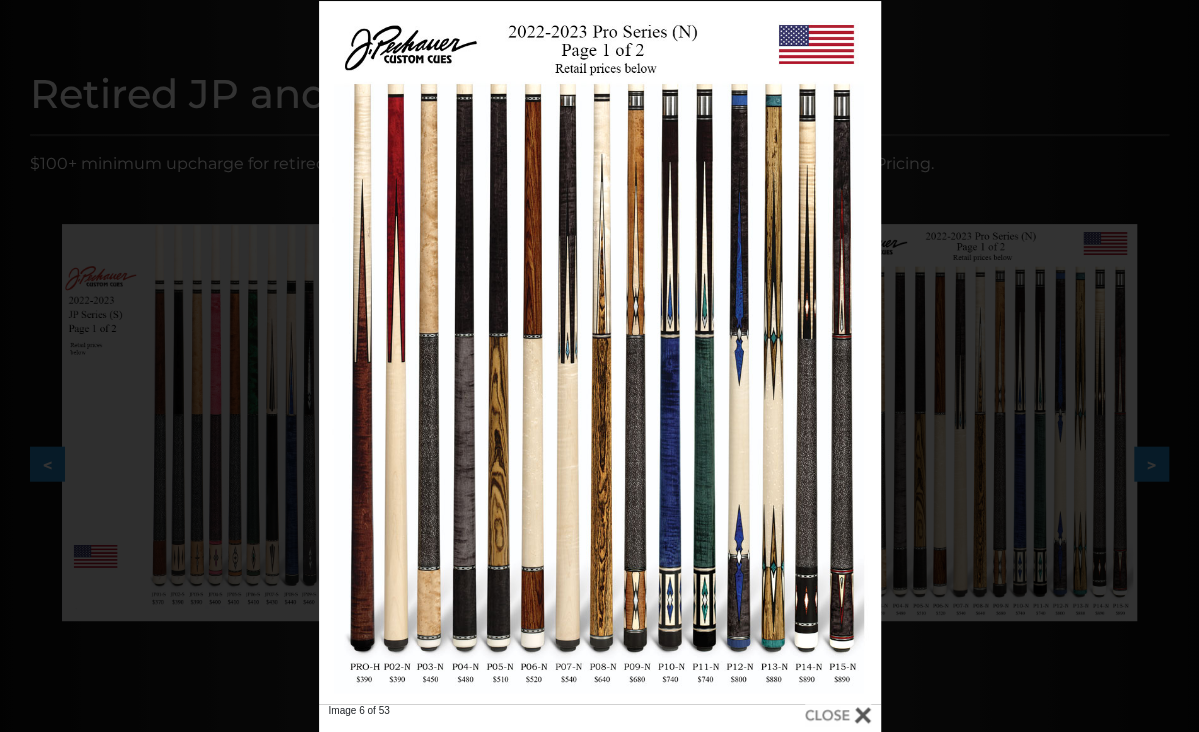 click at bounding box center (838, 715) 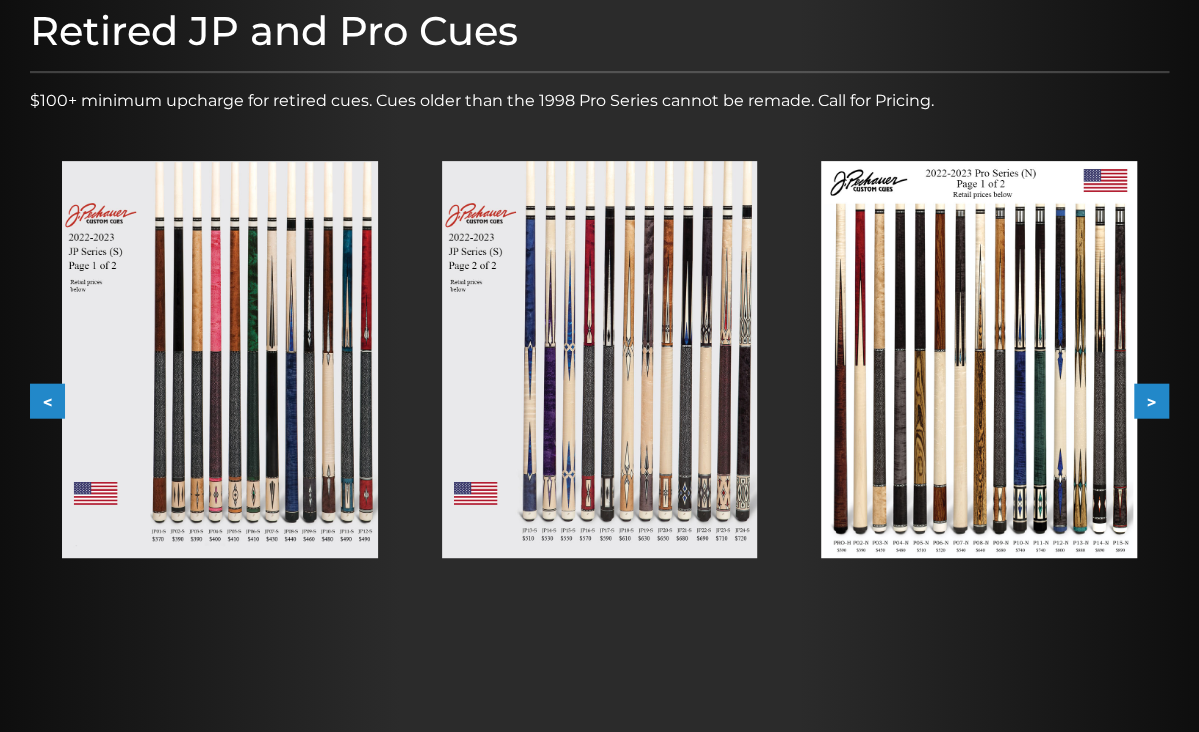 scroll, scrollTop: 268, scrollLeft: 0, axis: vertical 